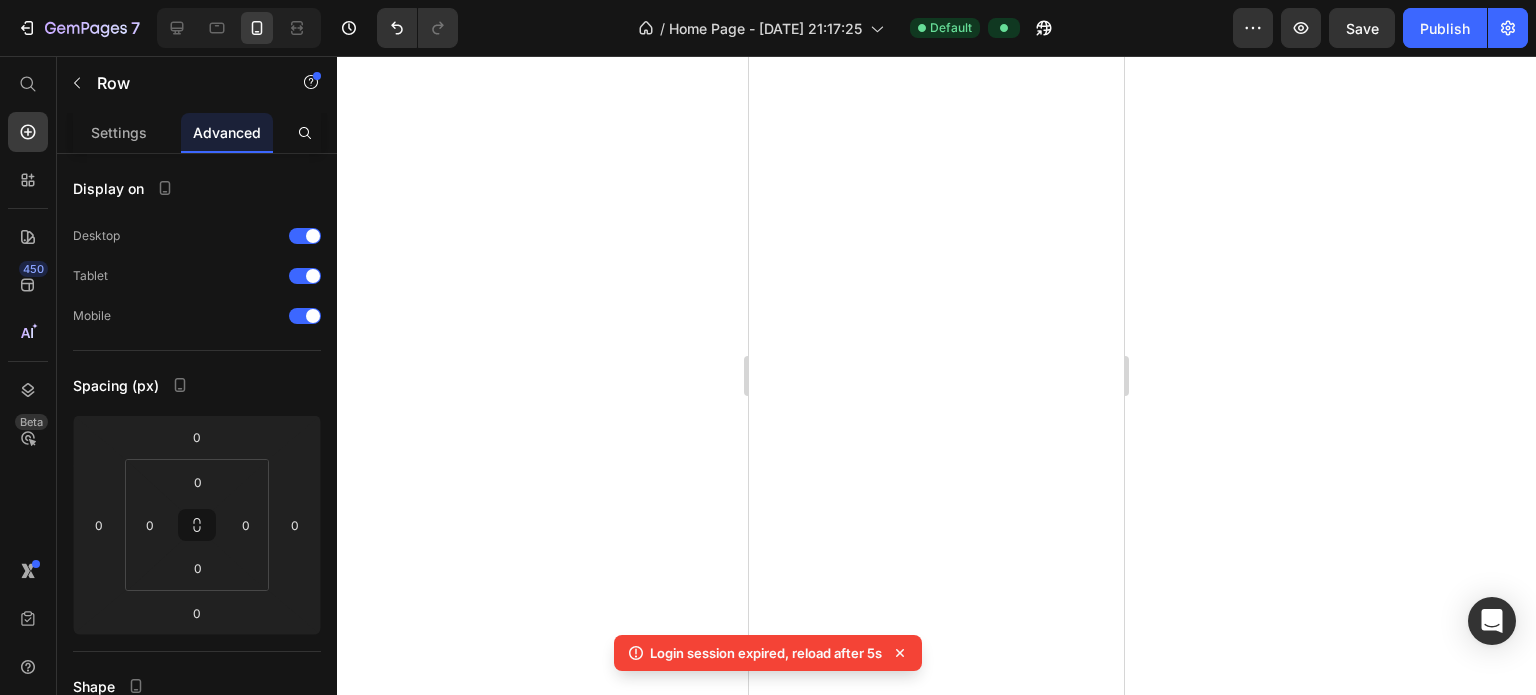 scroll, scrollTop: 0, scrollLeft: 0, axis: both 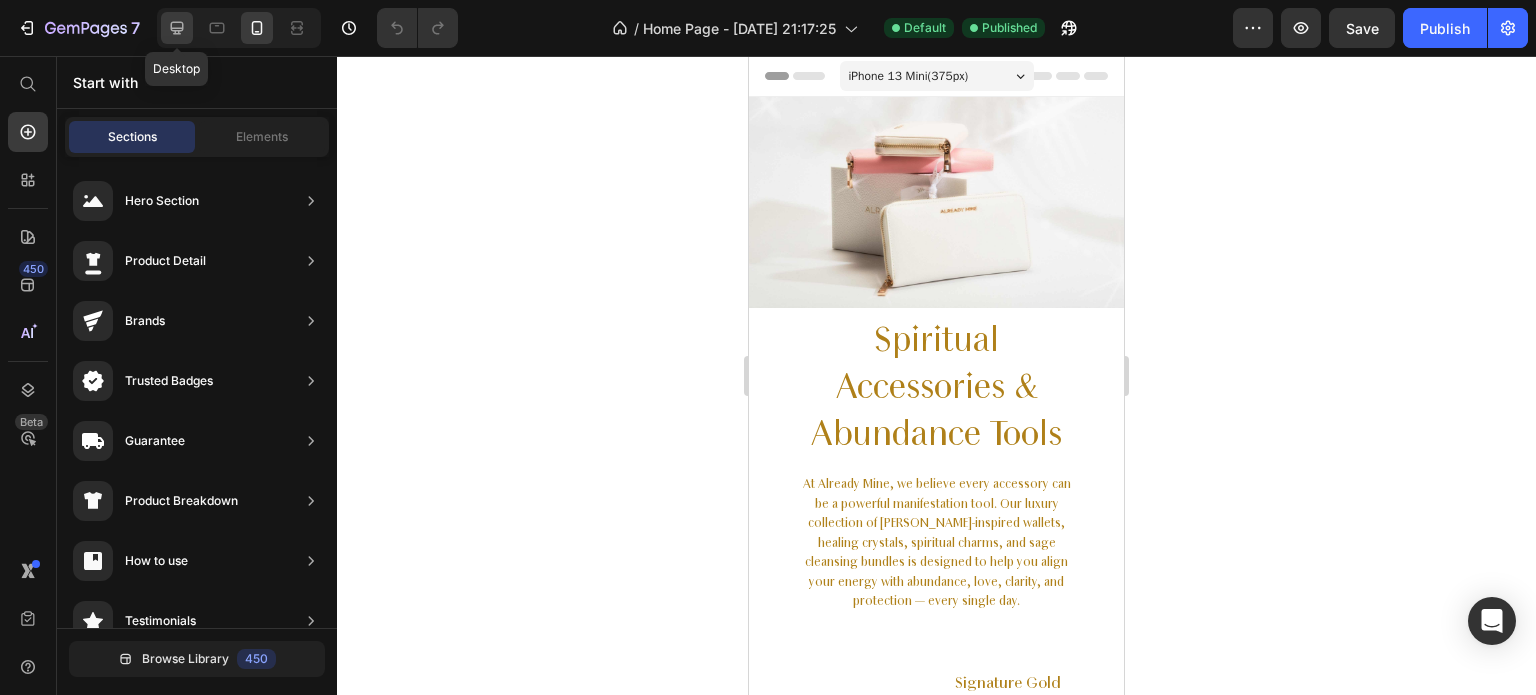 click 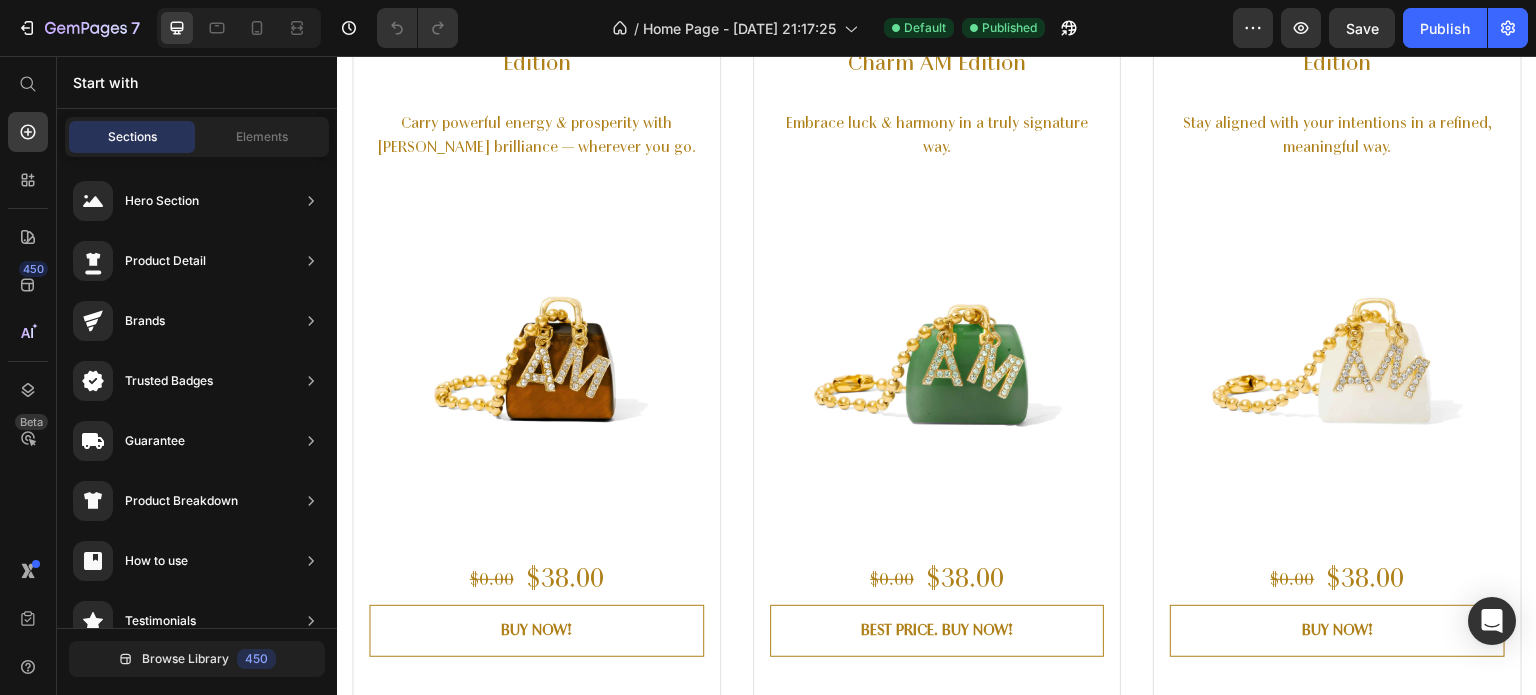 scroll, scrollTop: 4144, scrollLeft: 0, axis: vertical 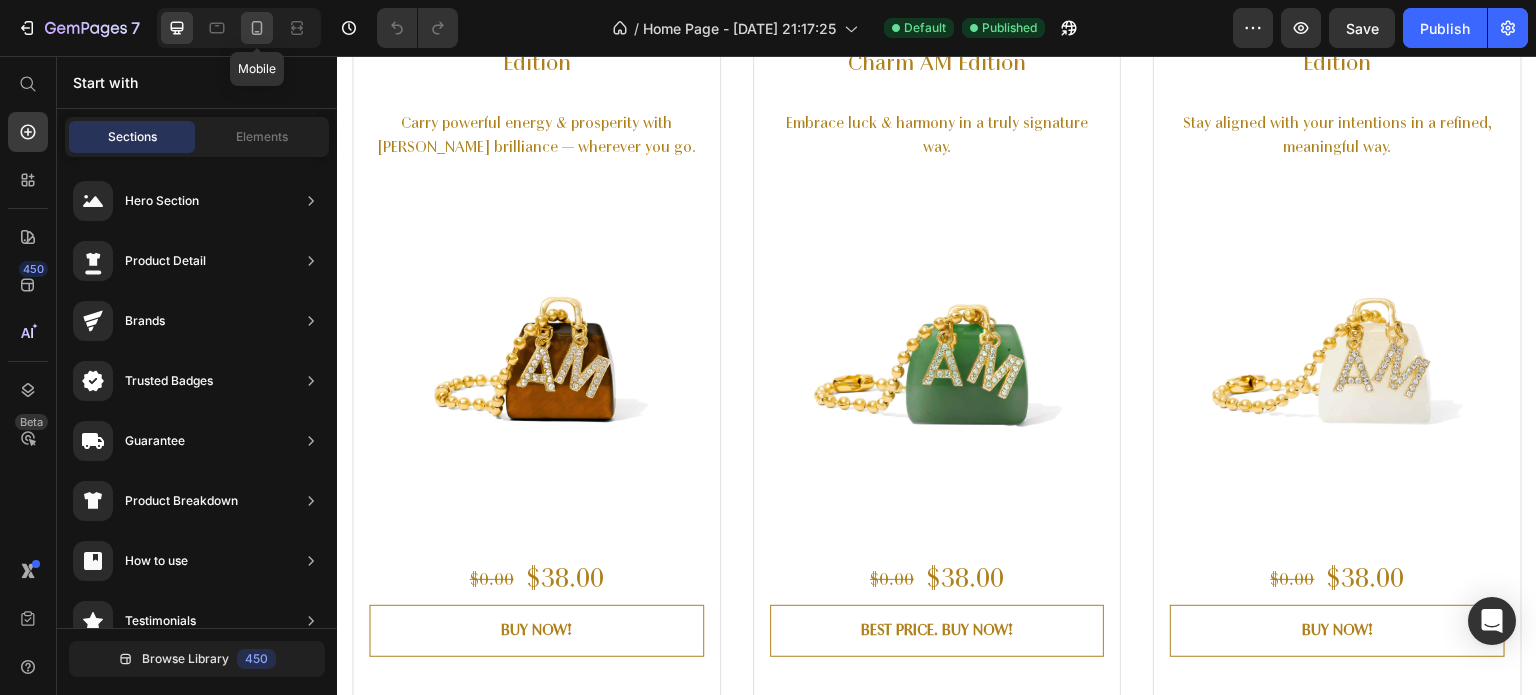 click 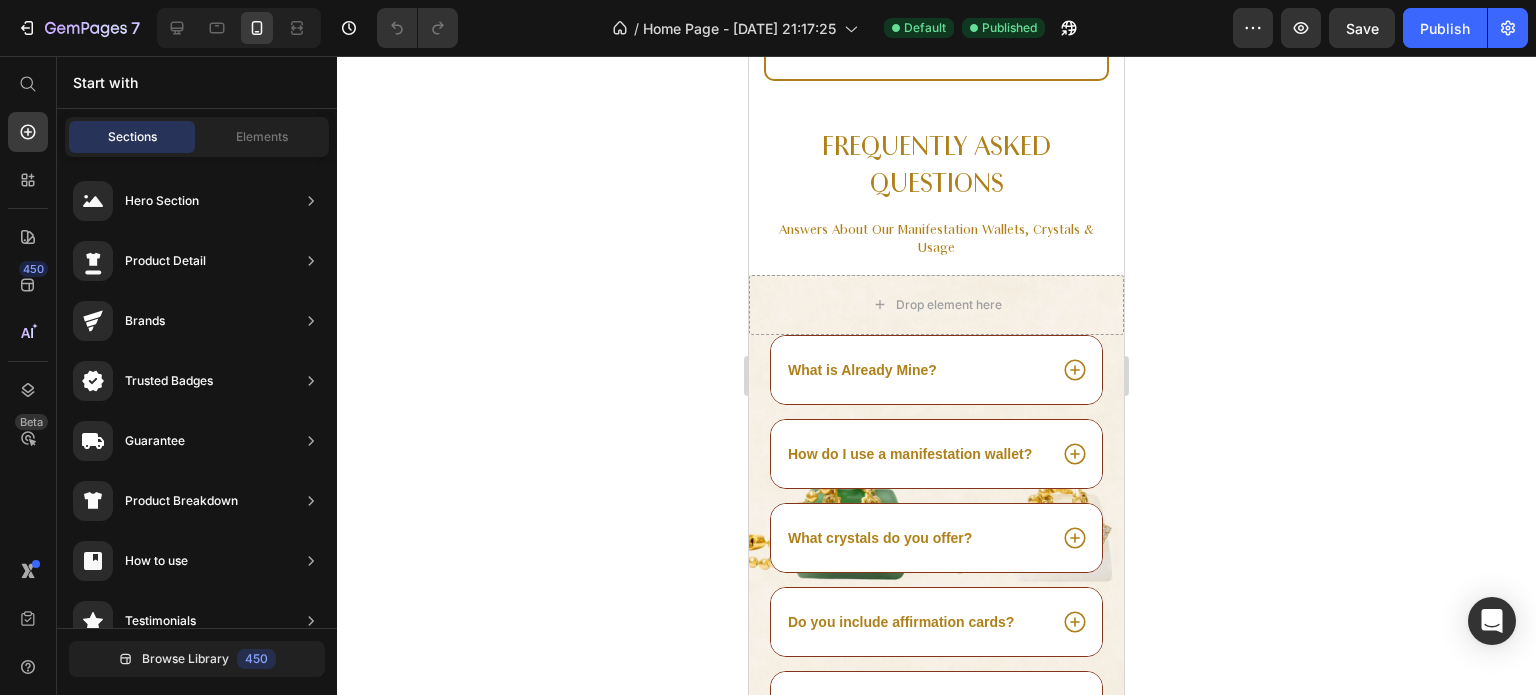 scroll, scrollTop: 8060, scrollLeft: 0, axis: vertical 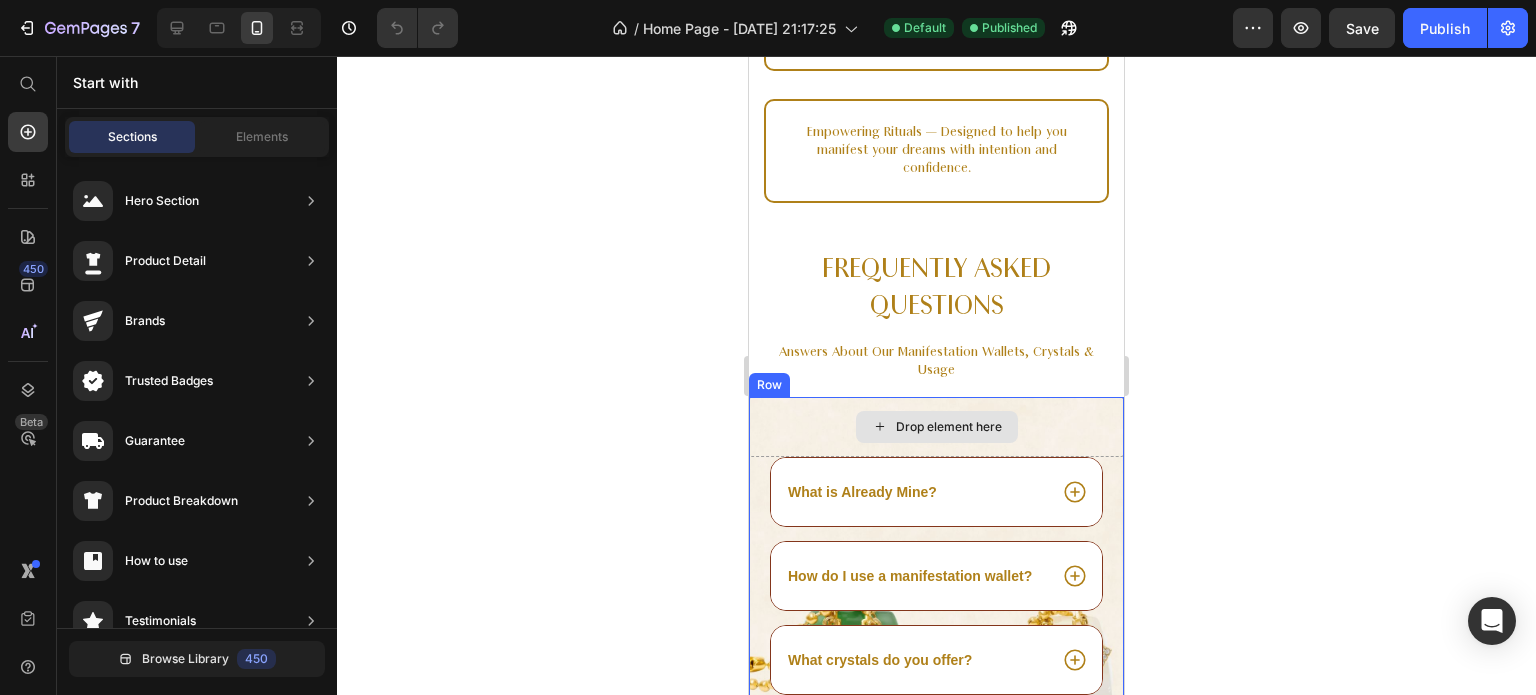 click on "Drop element here" at bounding box center (936, 427) 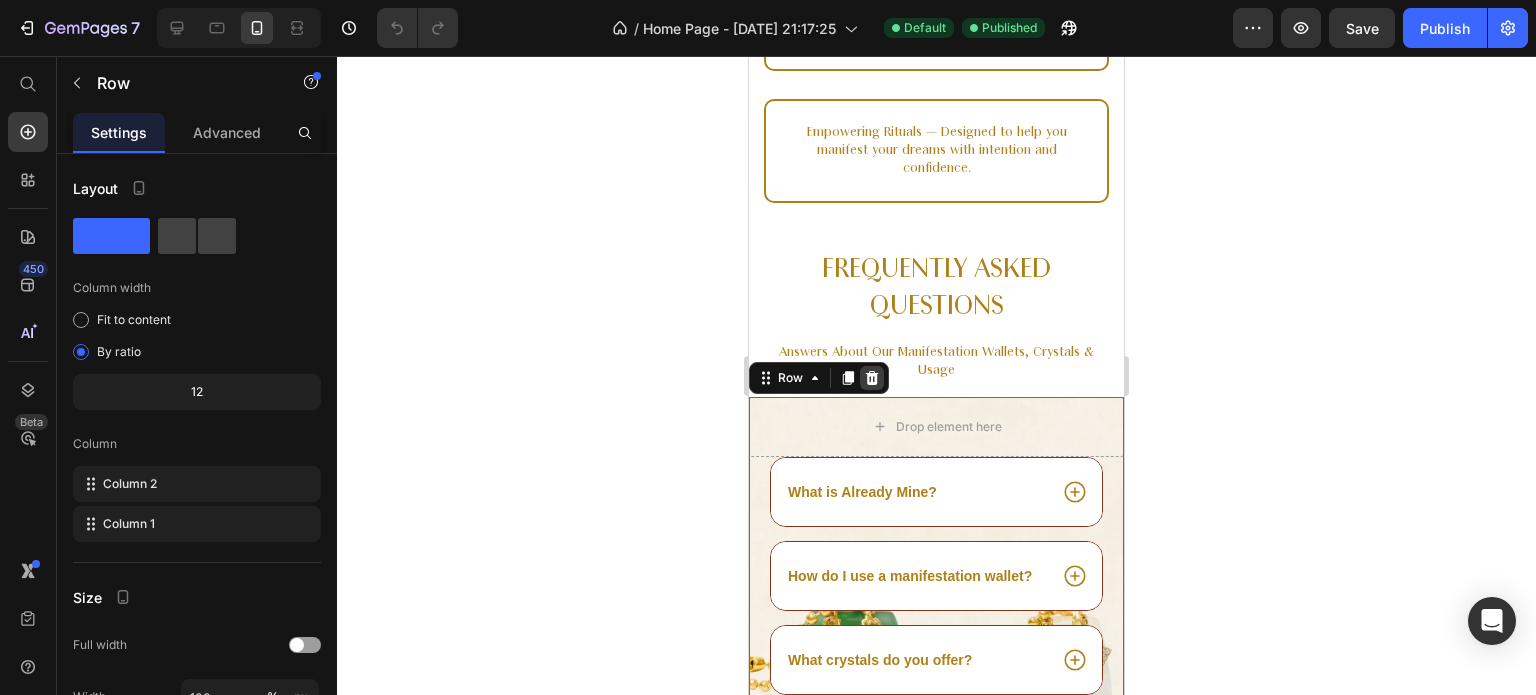 click 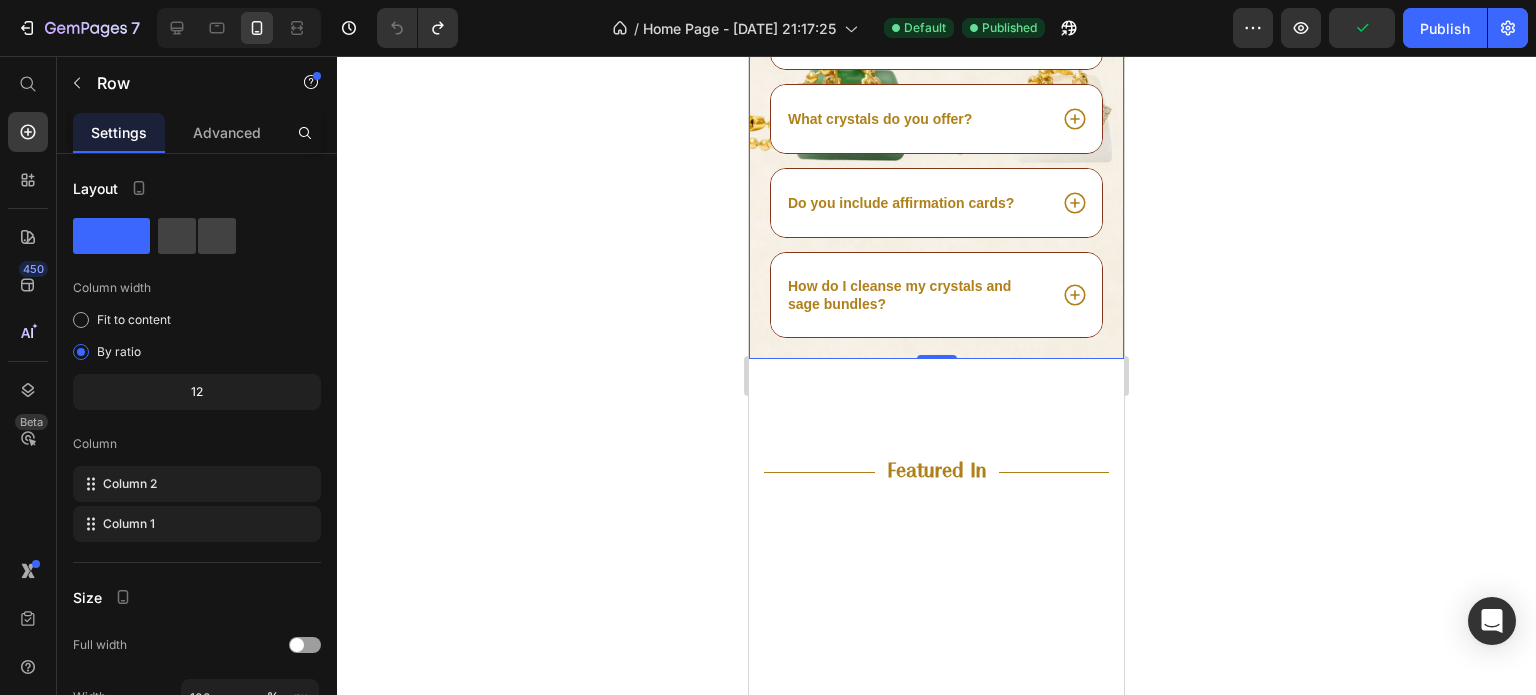 scroll, scrollTop: 8608, scrollLeft: 0, axis: vertical 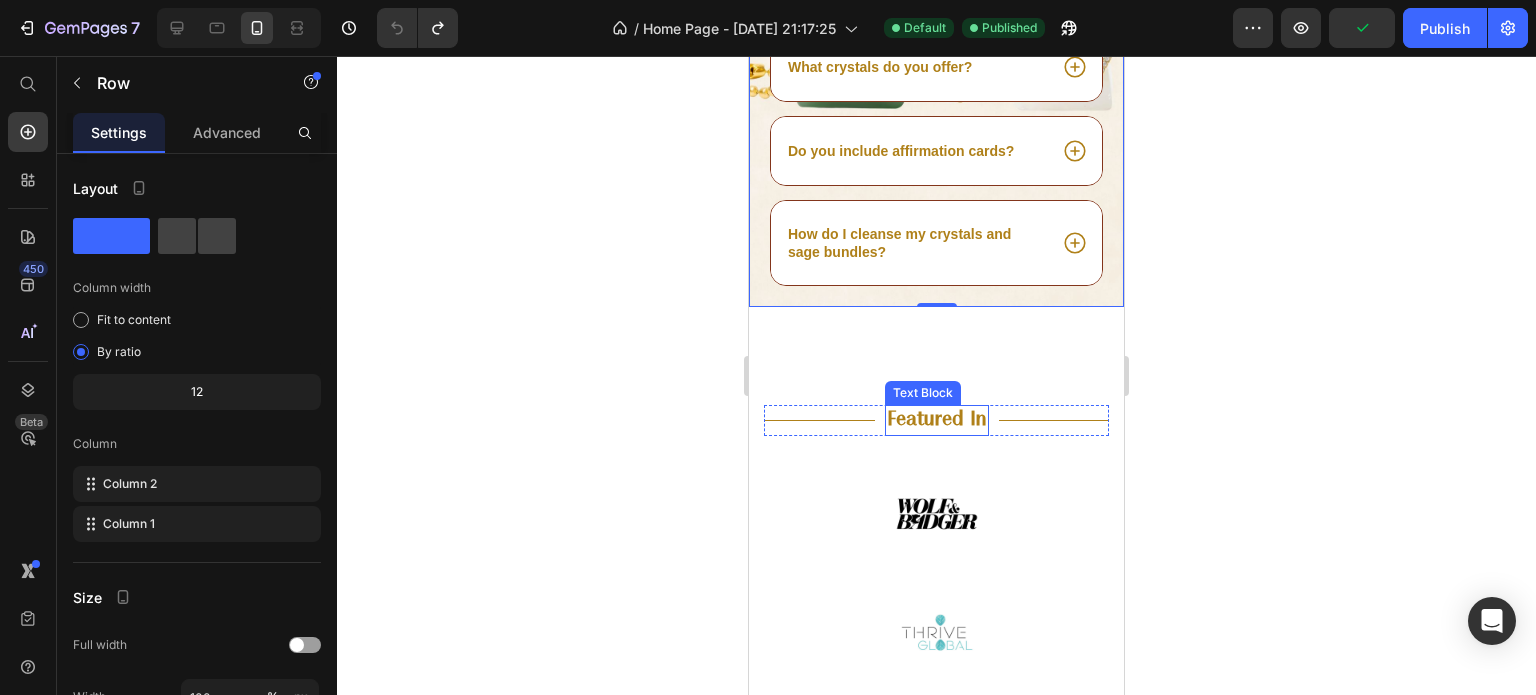 click on "Featured In" at bounding box center [937, 420] 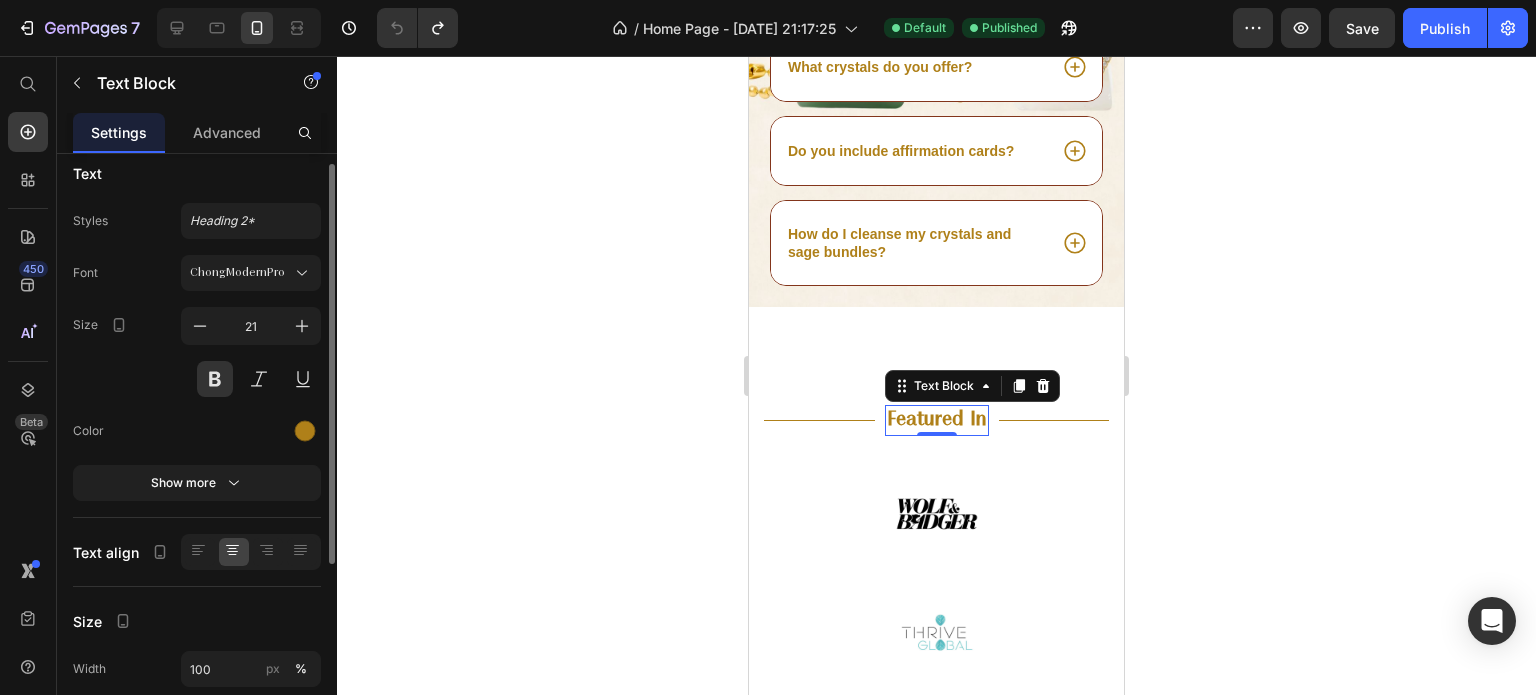 scroll, scrollTop: 0, scrollLeft: 0, axis: both 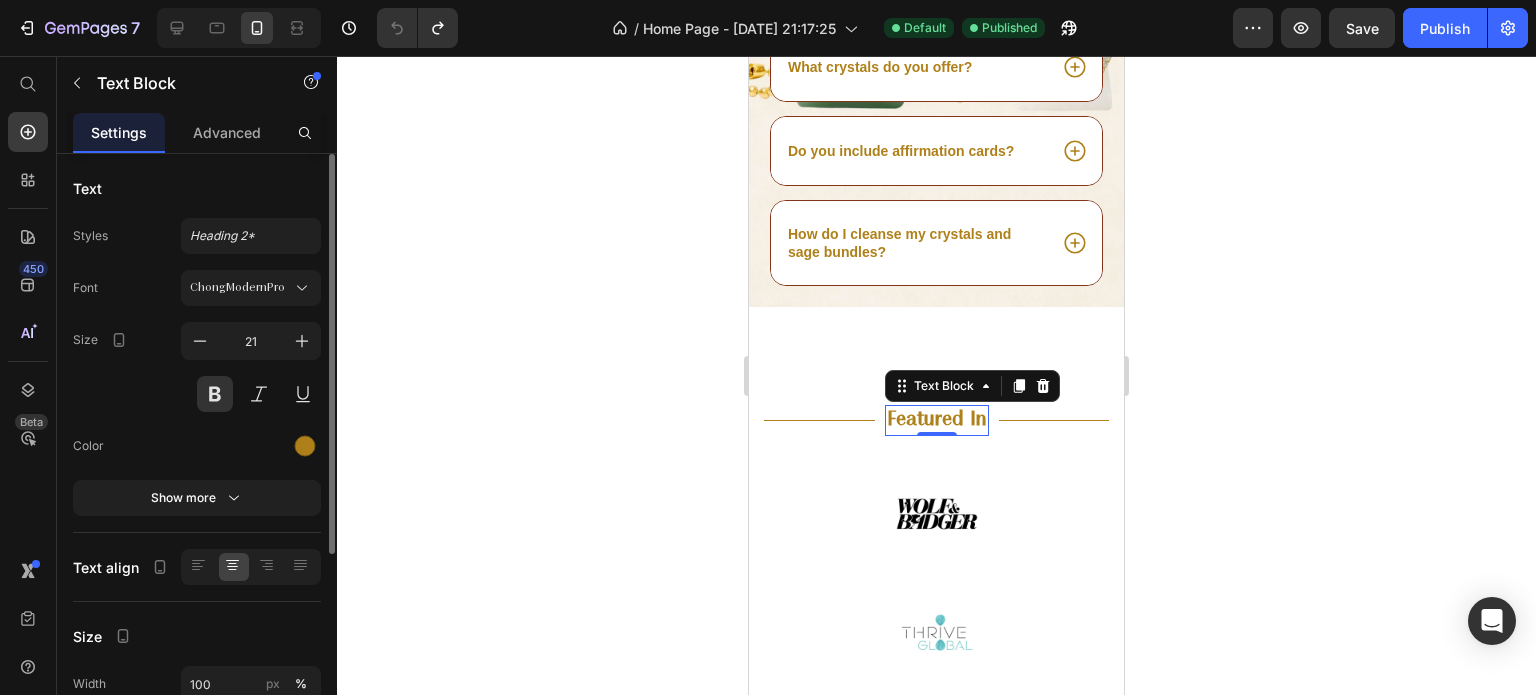 click on "Color" at bounding box center [197, 446] 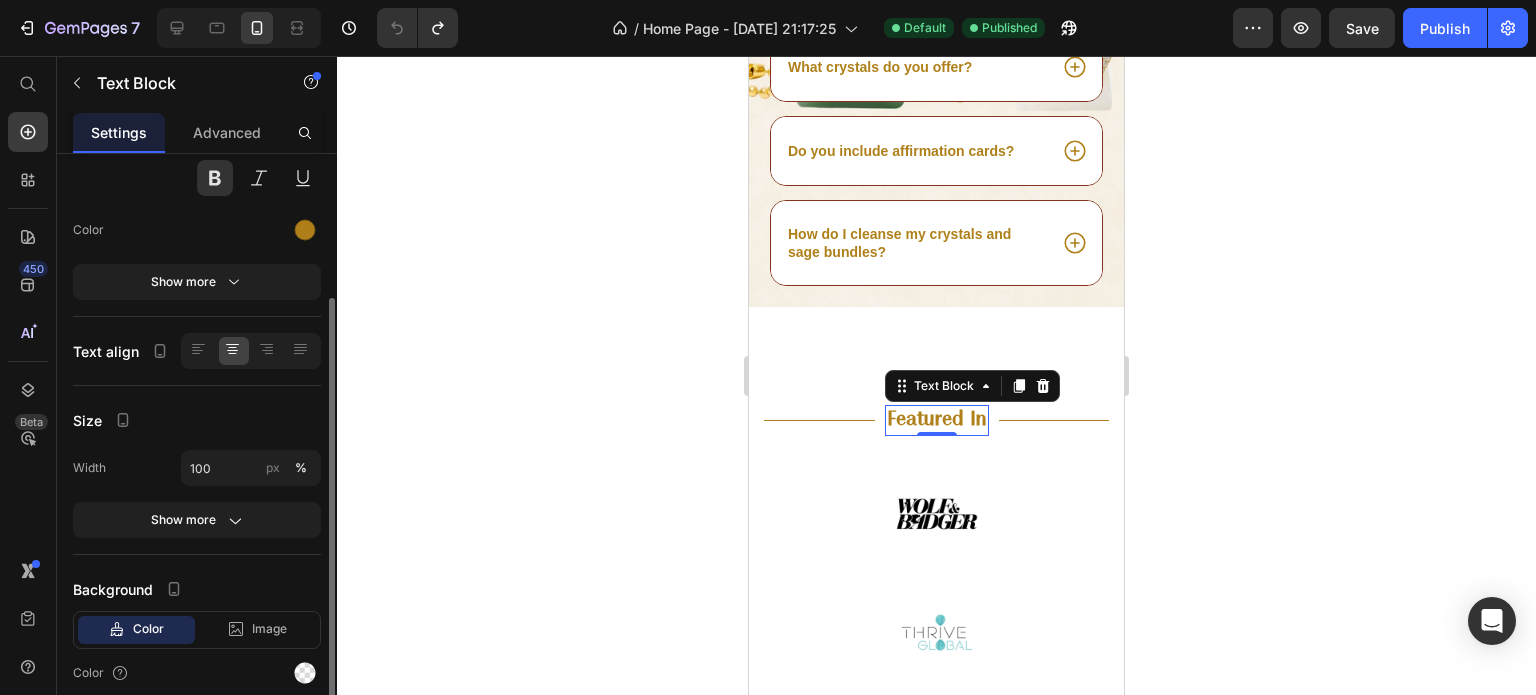 scroll, scrollTop: 0, scrollLeft: 0, axis: both 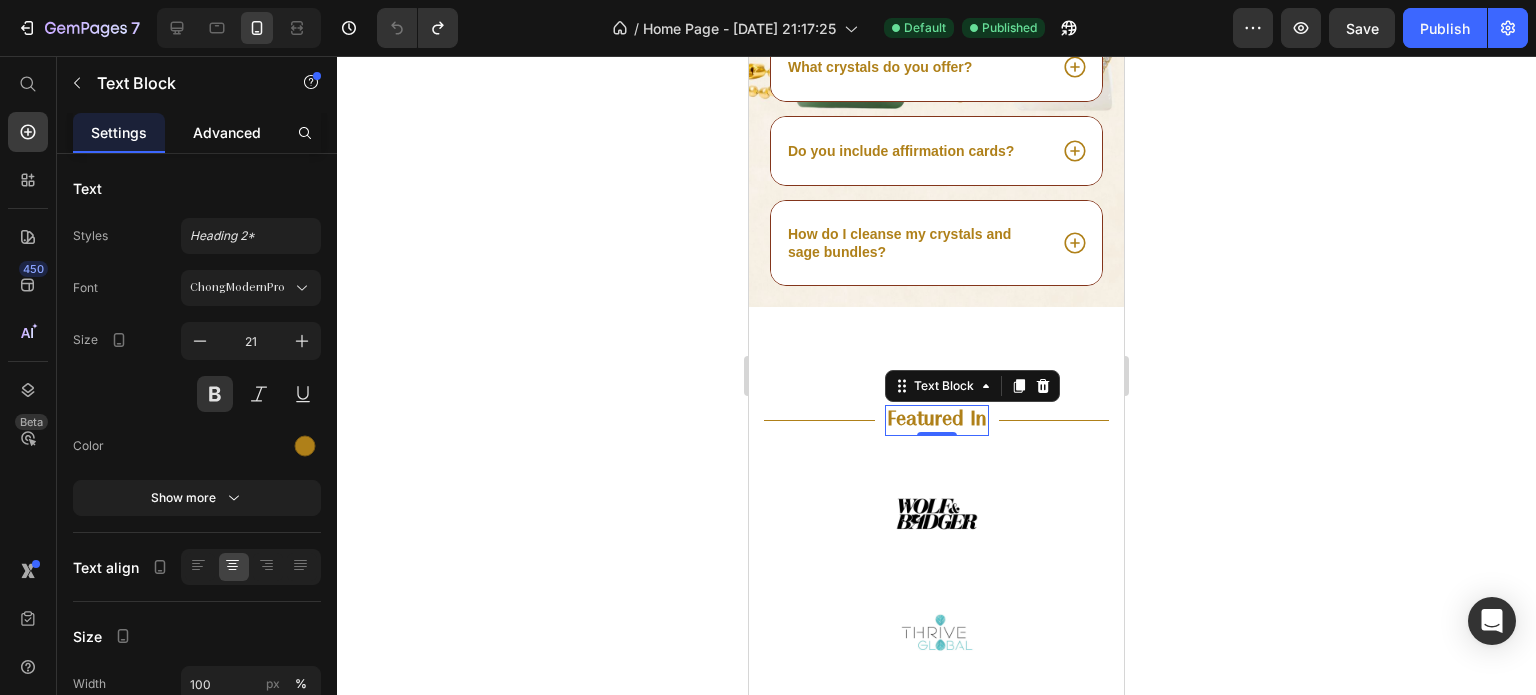 click on "Advanced" at bounding box center [227, 132] 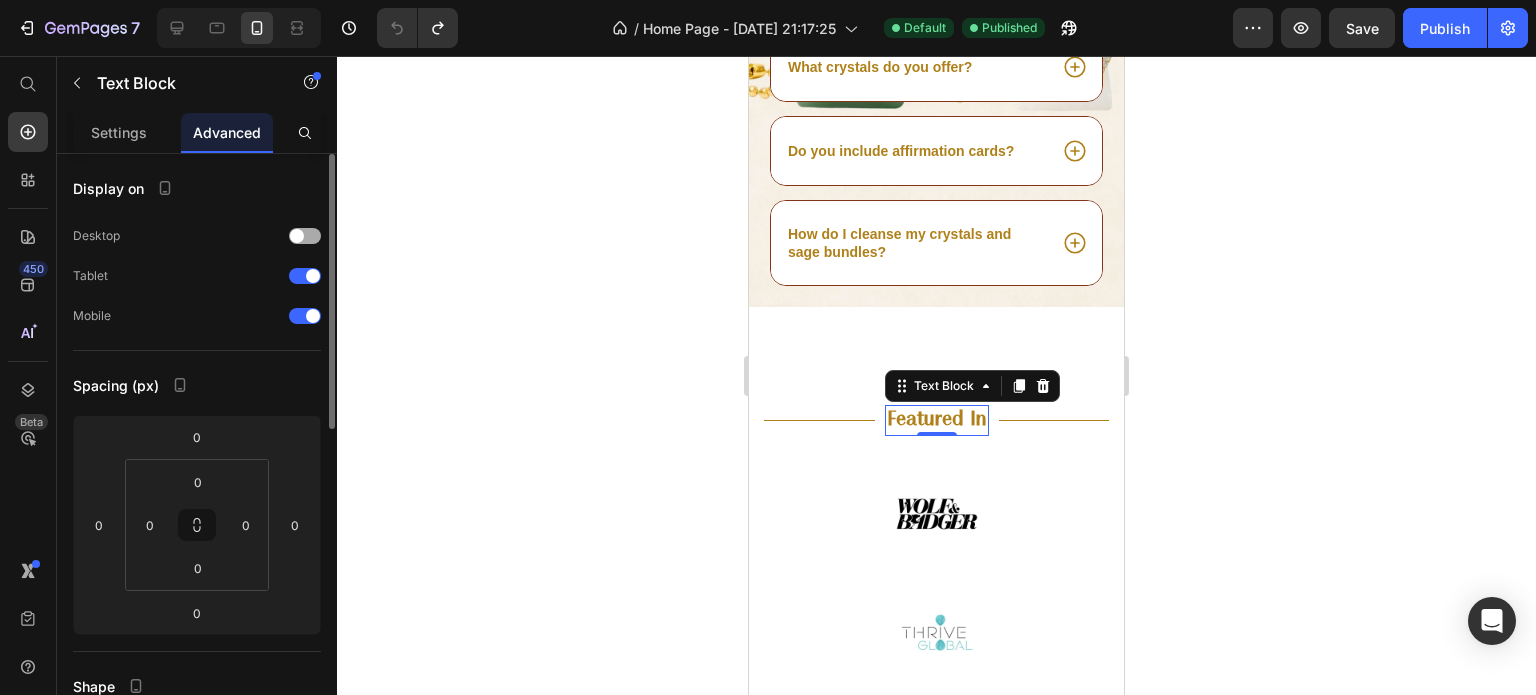 click at bounding box center (305, 236) 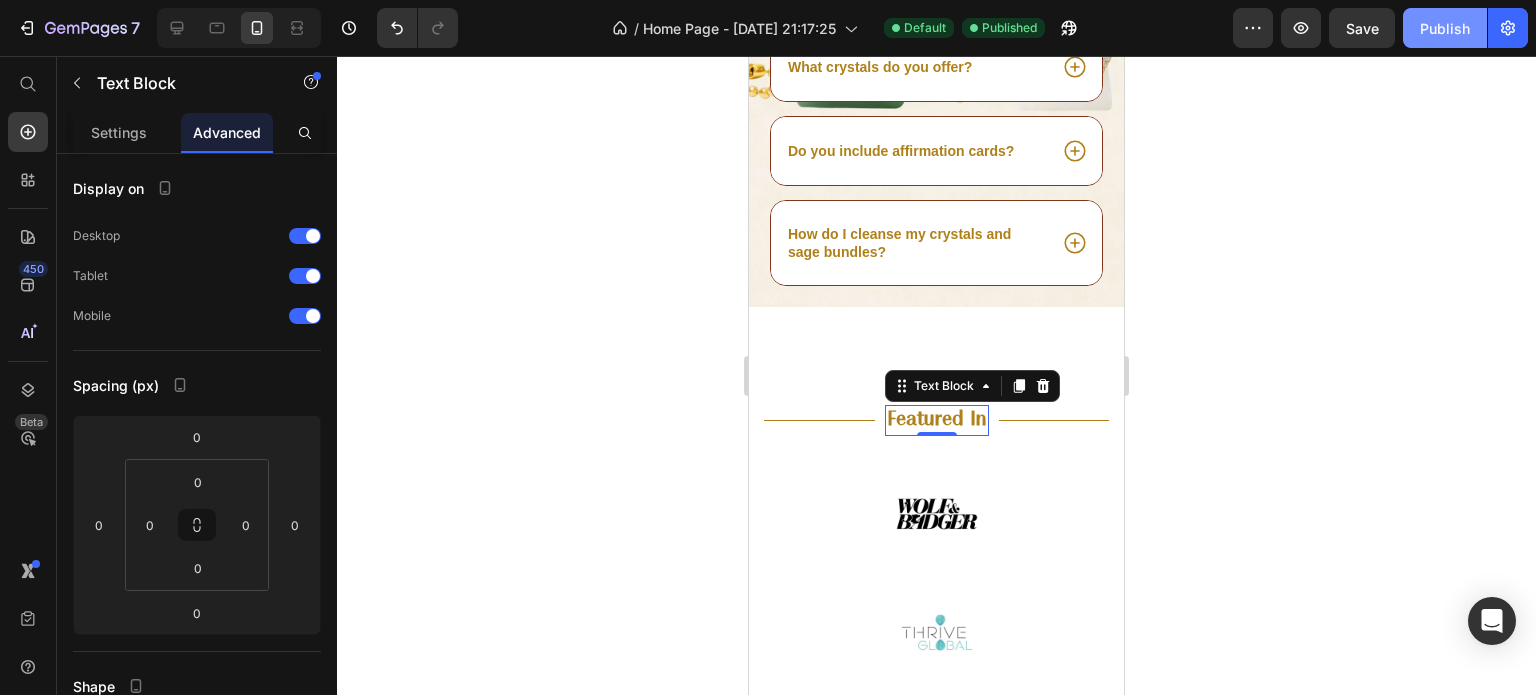 drag, startPoint x: 1432, startPoint y: 15, endPoint x: 244, endPoint y: 31, distance: 1188.1078 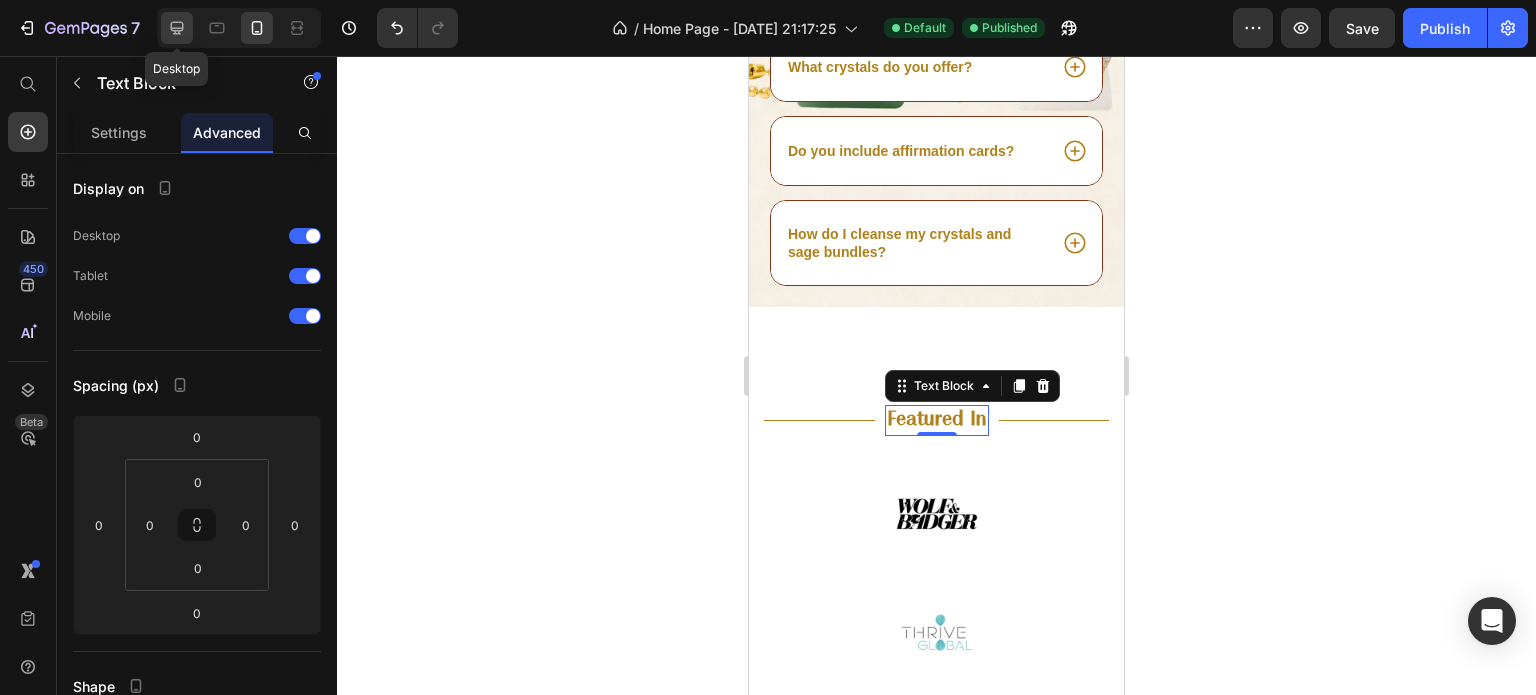 click 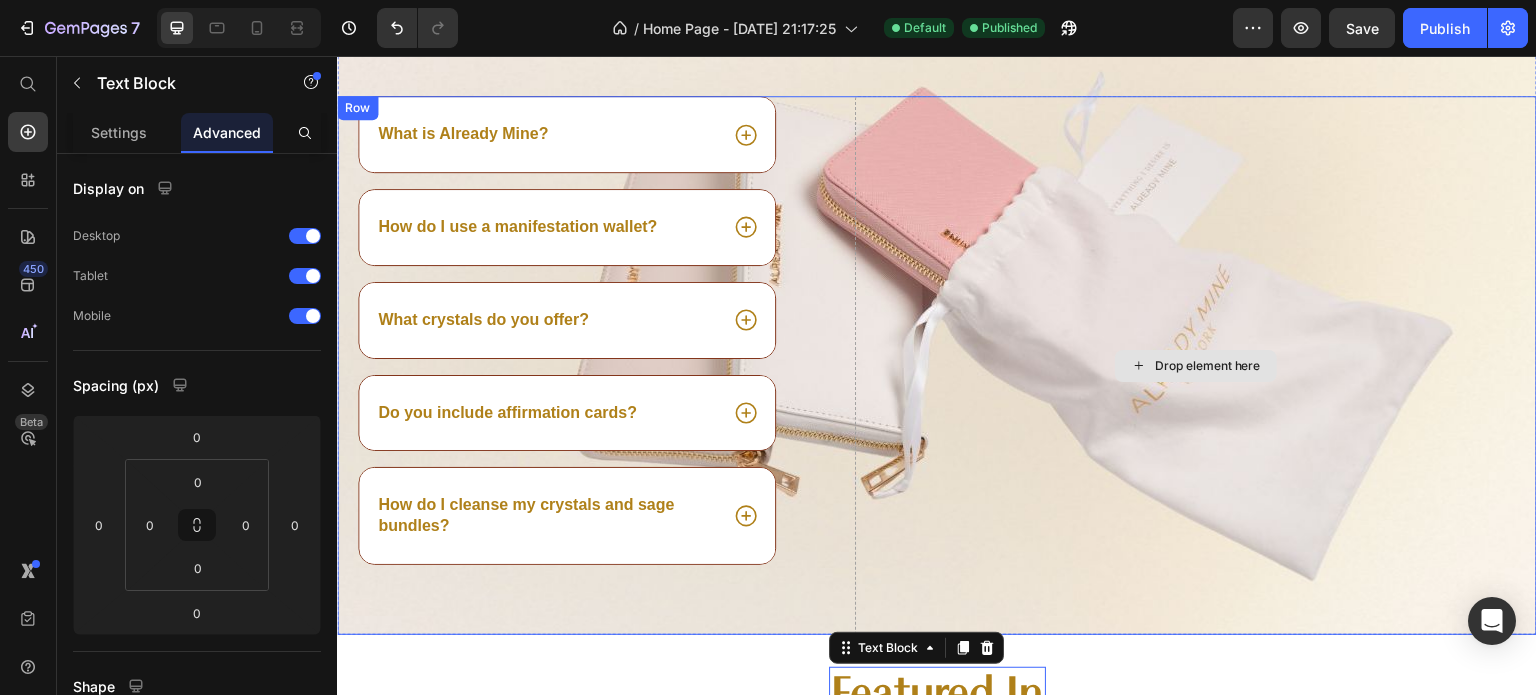 scroll, scrollTop: 6309, scrollLeft: 0, axis: vertical 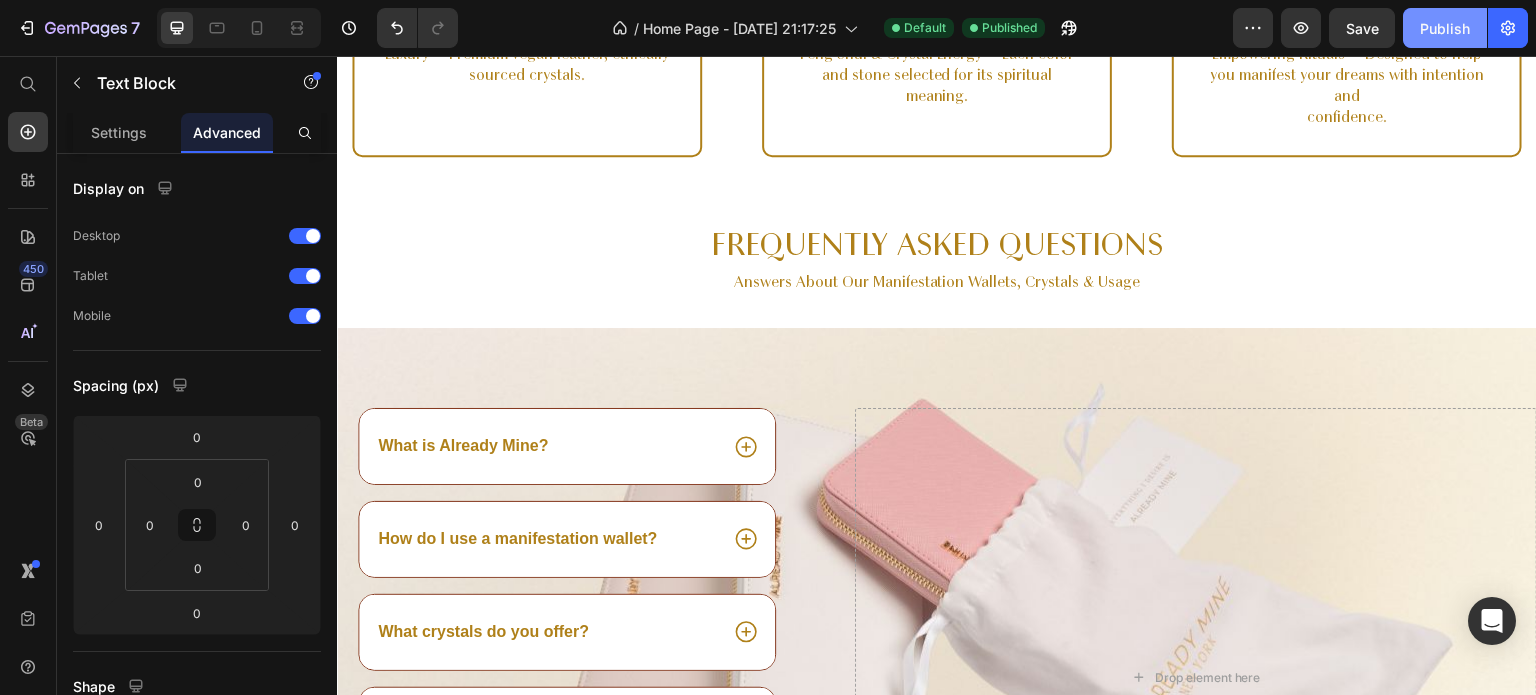 click on "Publish" at bounding box center (1445, 28) 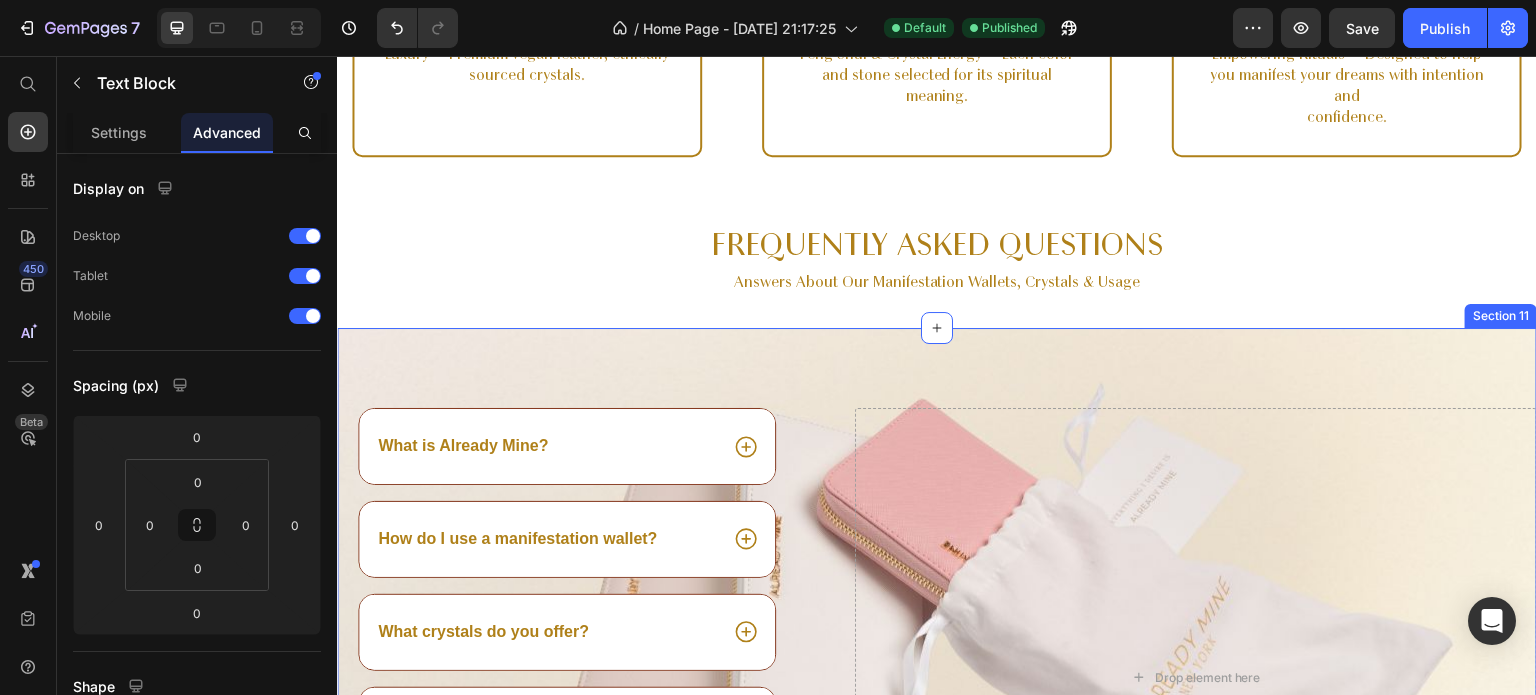 scroll, scrollTop: 6308, scrollLeft: 0, axis: vertical 